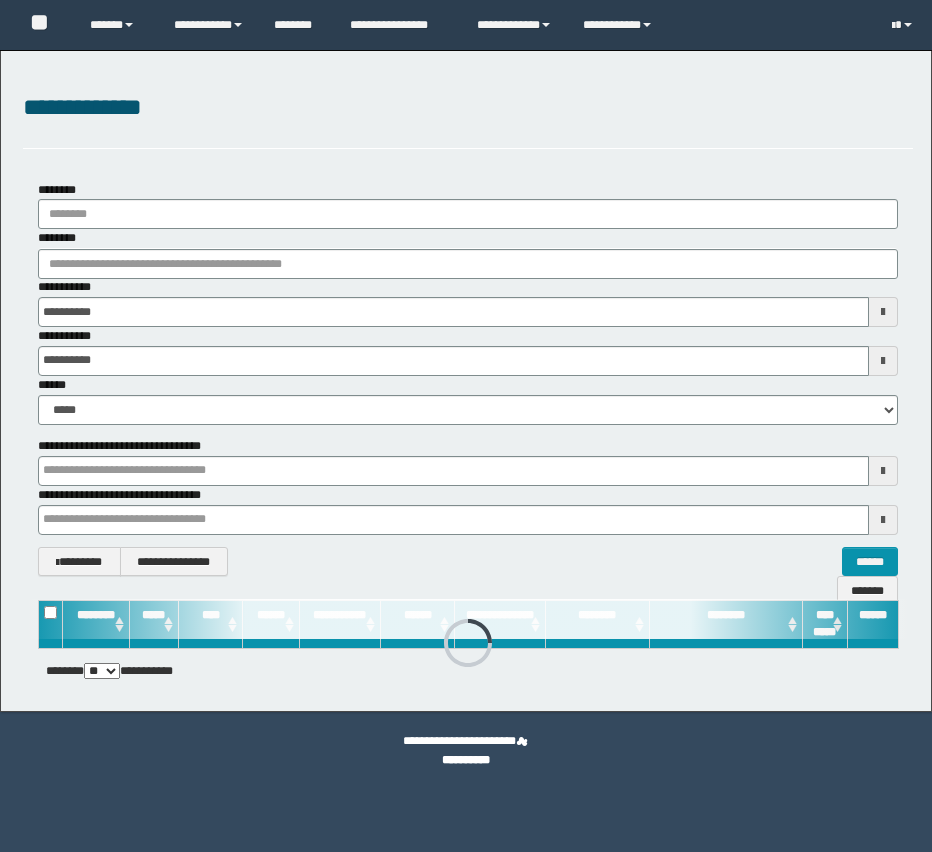 scroll, scrollTop: 0, scrollLeft: 0, axis: both 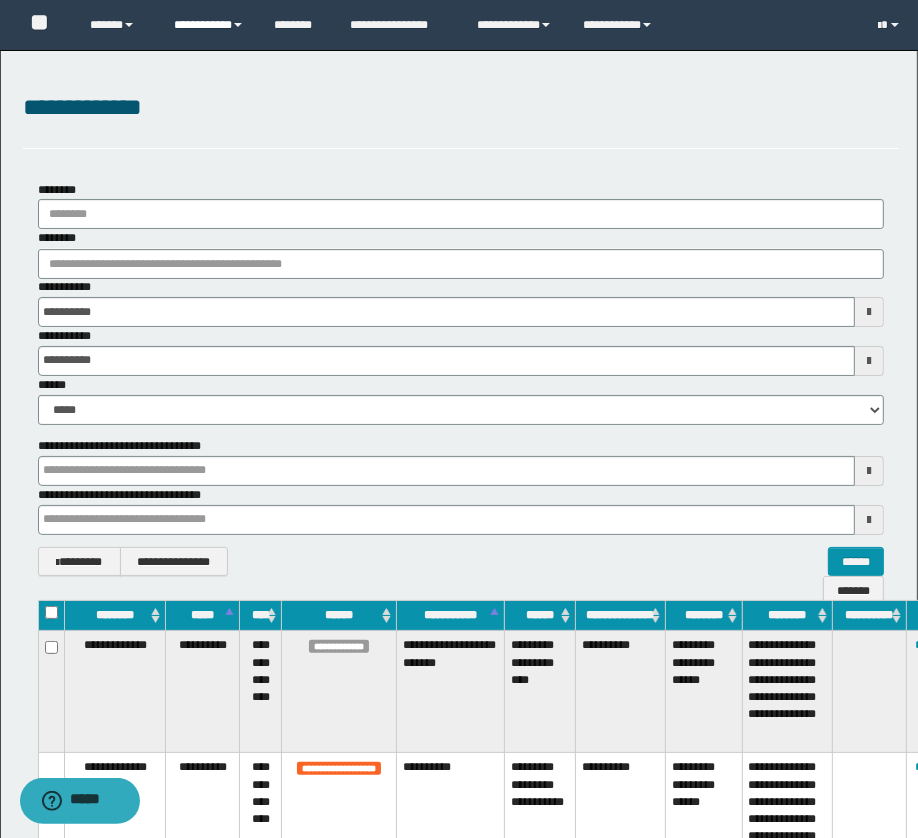 click on "**********" at bounding box center (209, 25) 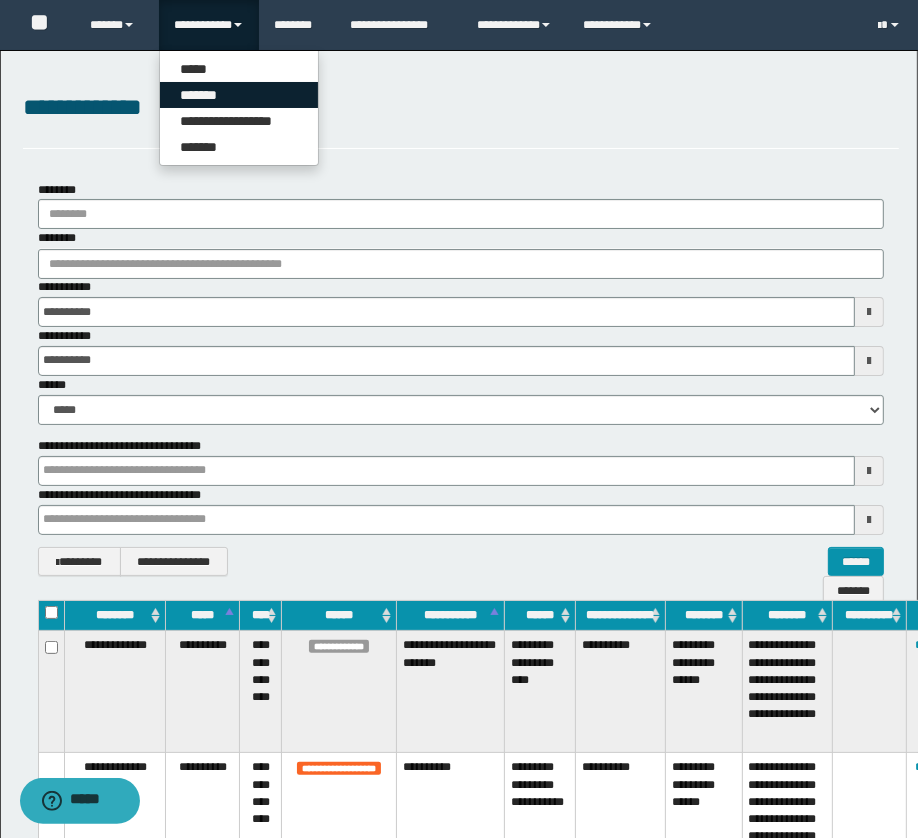 click on "*******" at bounding box center [239, 95] 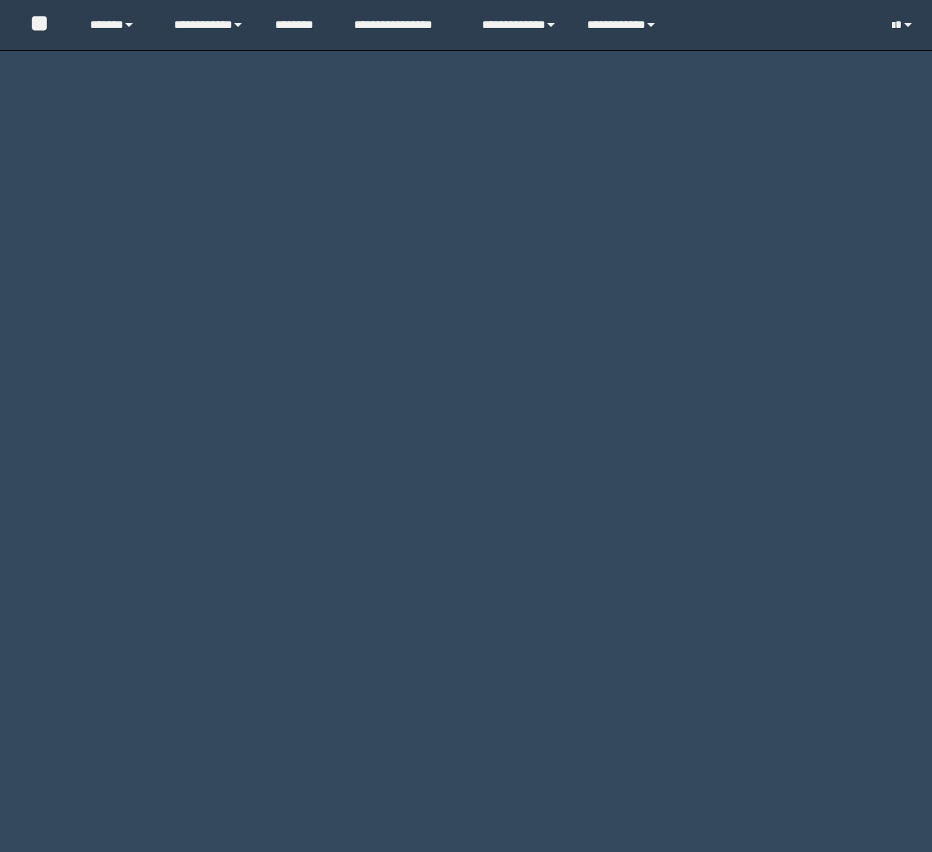 scroll, scrollTop: 0, scrollLeft: 0, axis: both 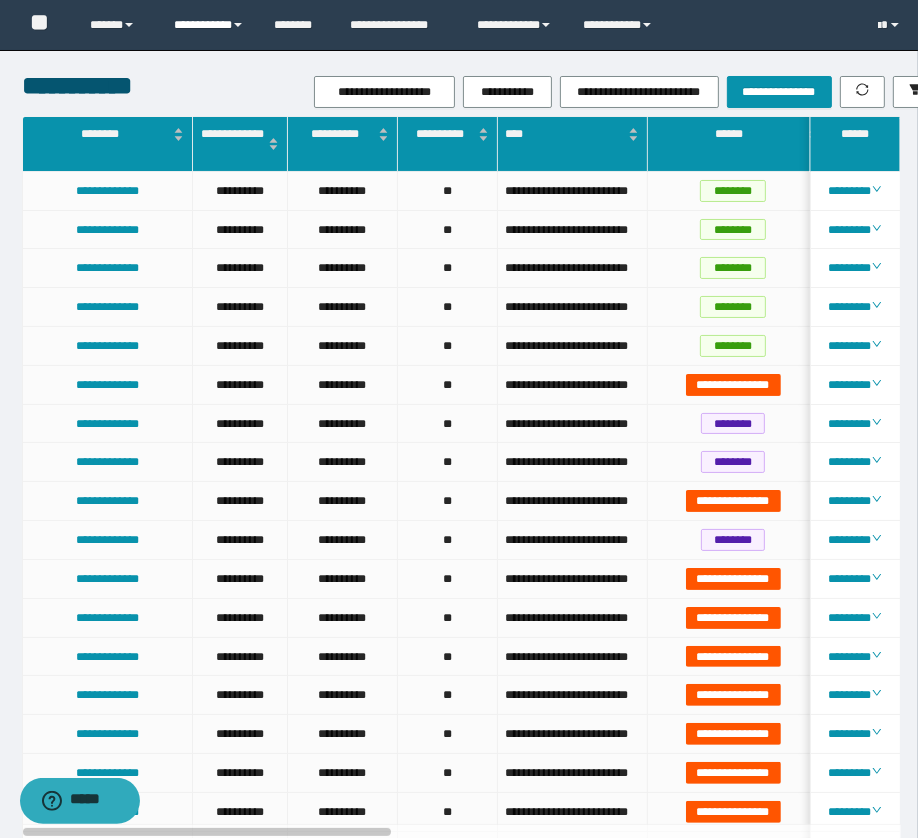 click on "**********" at bounding box center [209, 25] 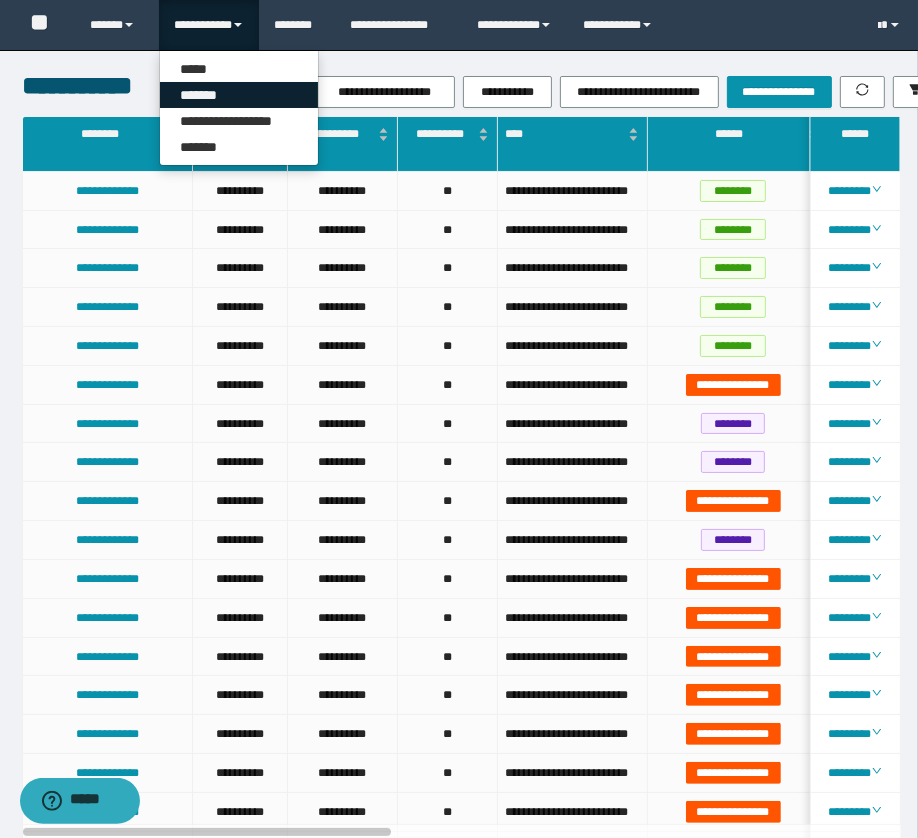 click on "*******" at bounding box center (239, 95) 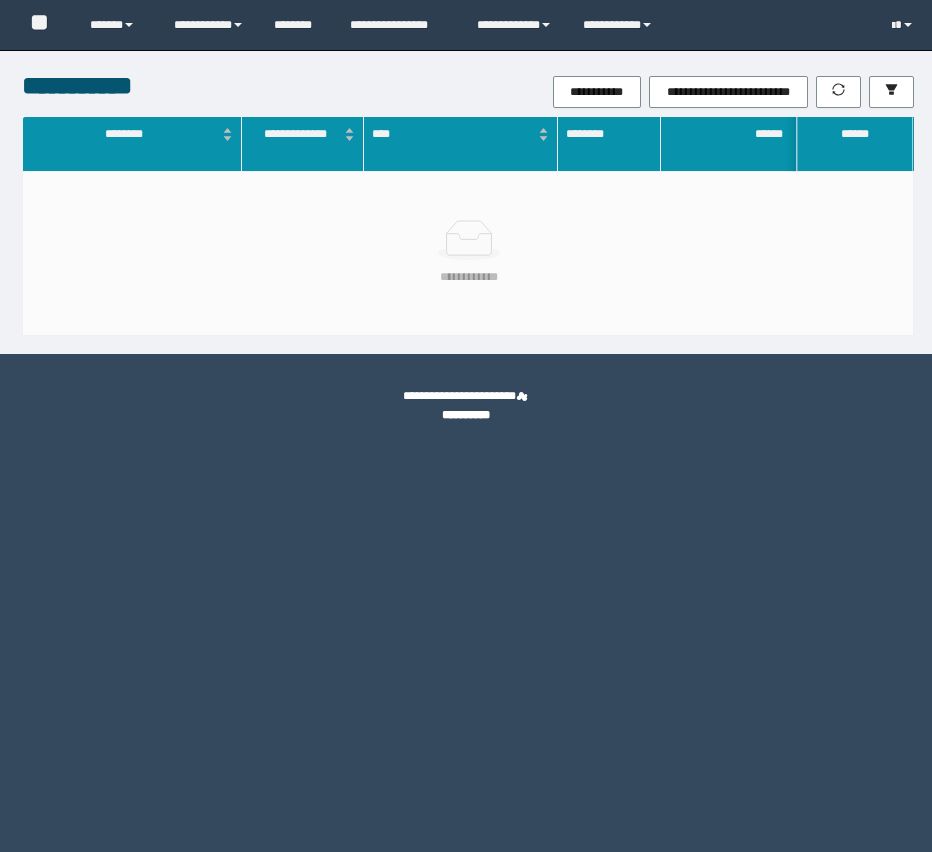 scroll, scrollTop: 0, scrollLeft: 0, axis: both 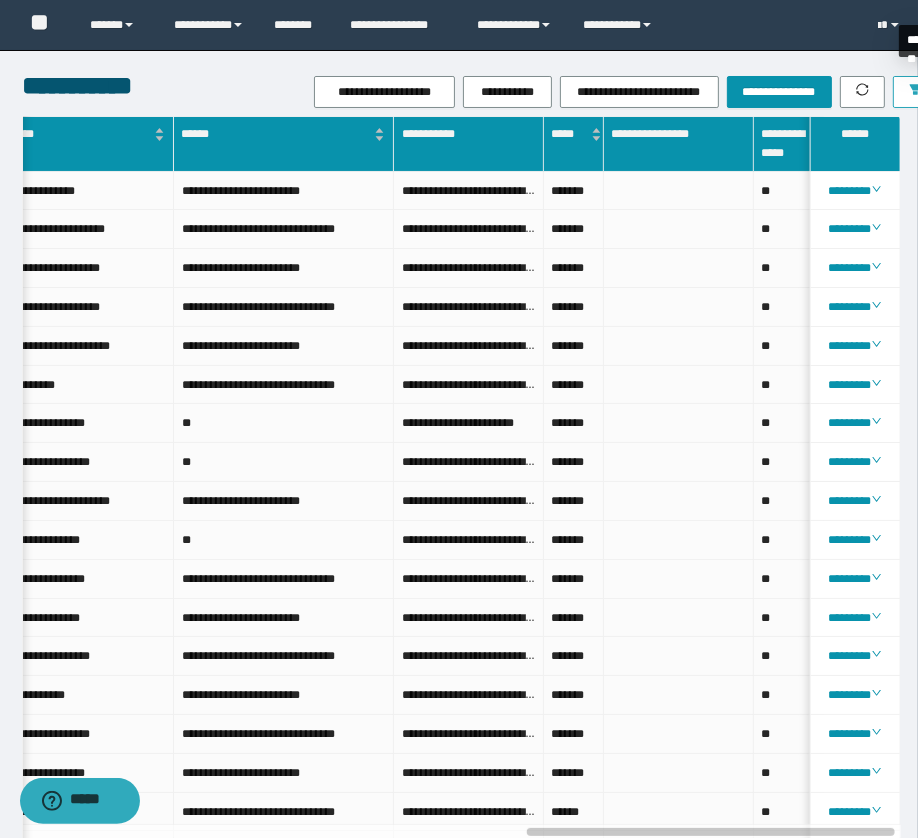 click at bounding box center [915, 92] 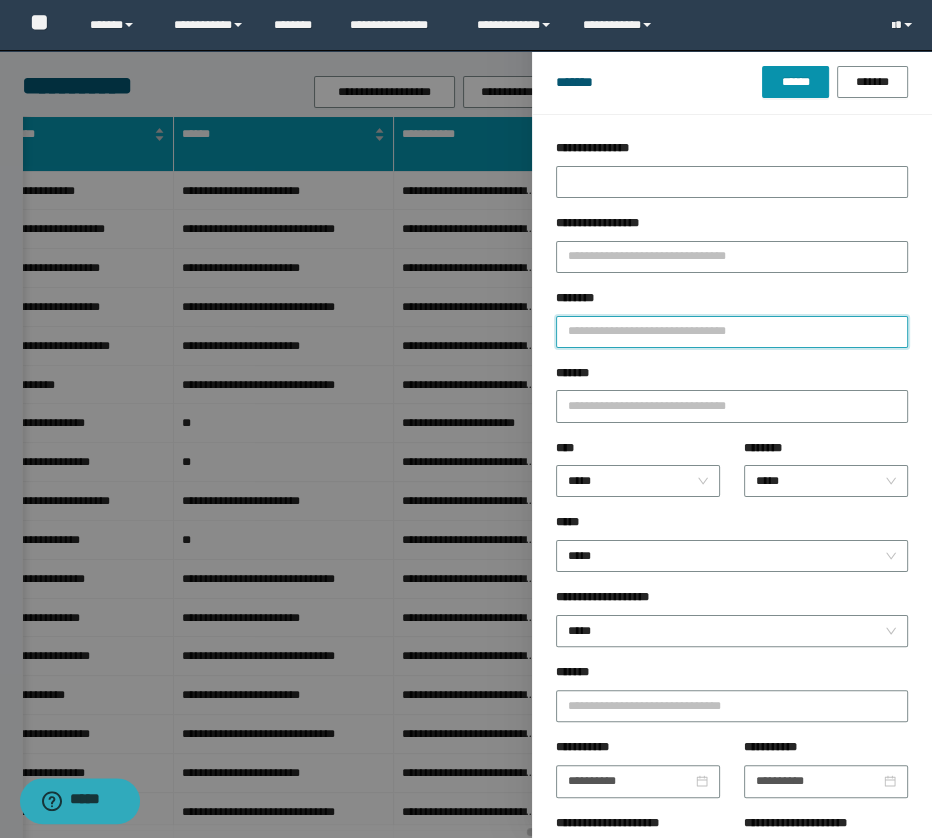 click on "********" at bounding box center (732, 332) 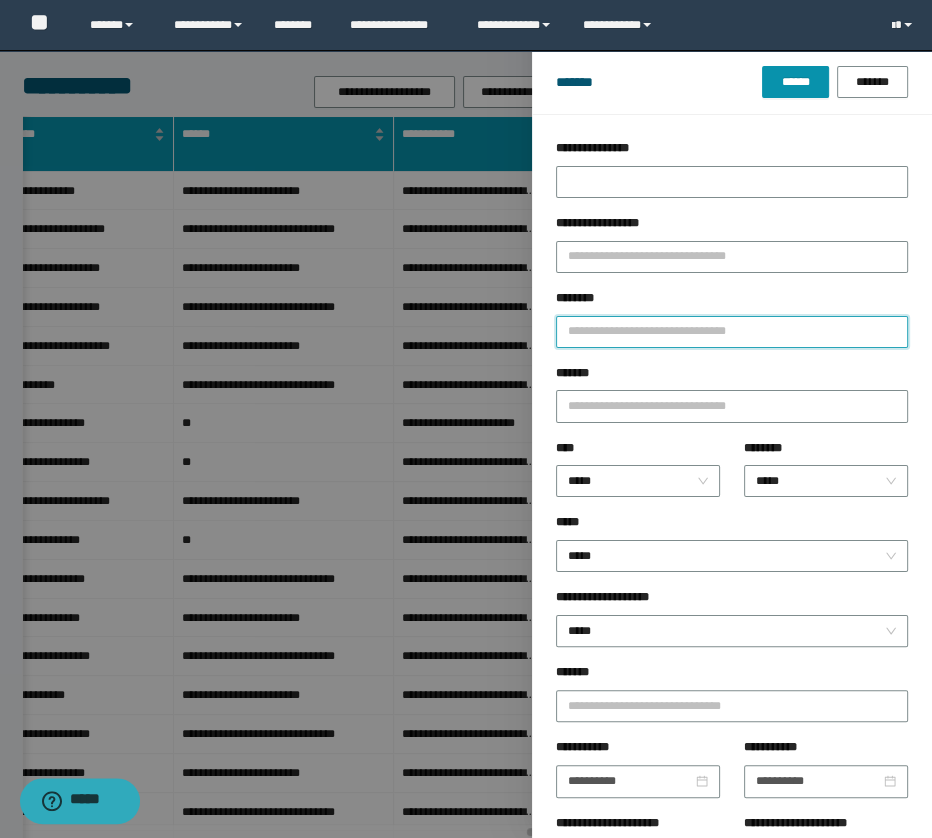paste on "**********" 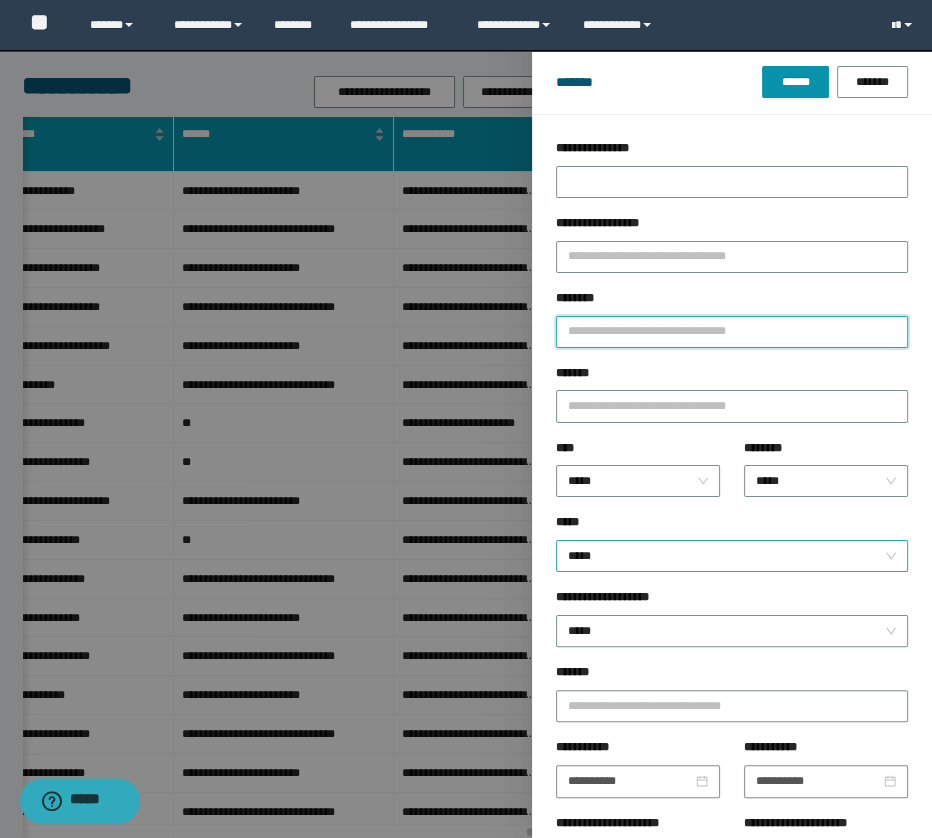 type on "**********" 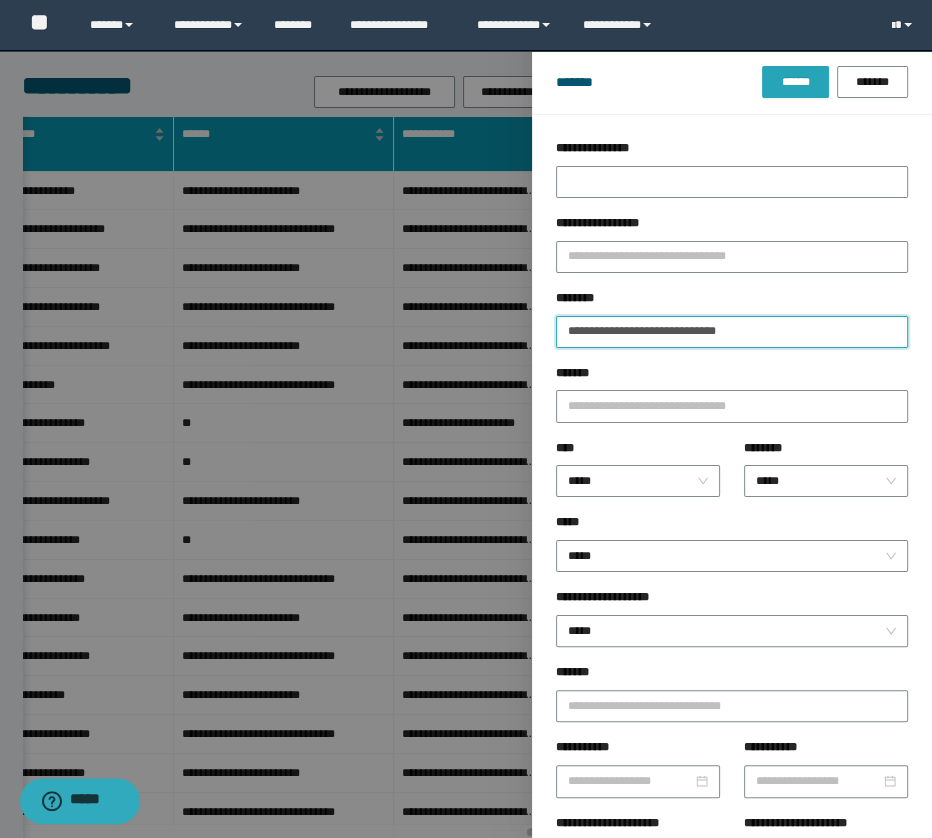 type on "**********" 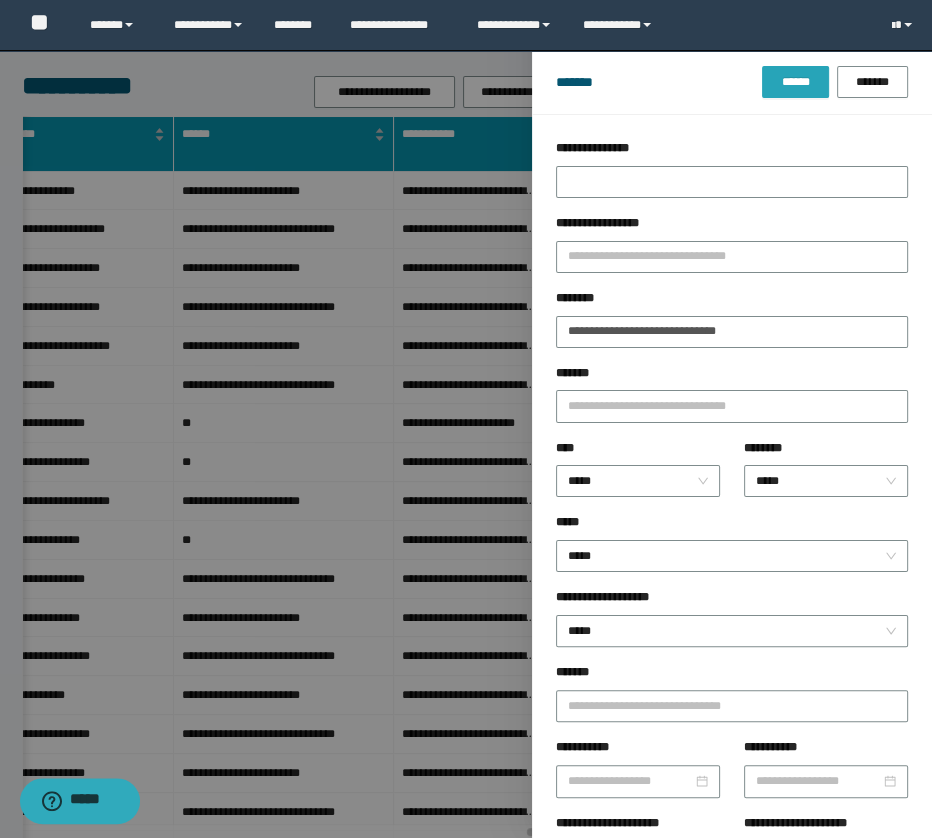 click on "******" at bounding box center (795, 82) 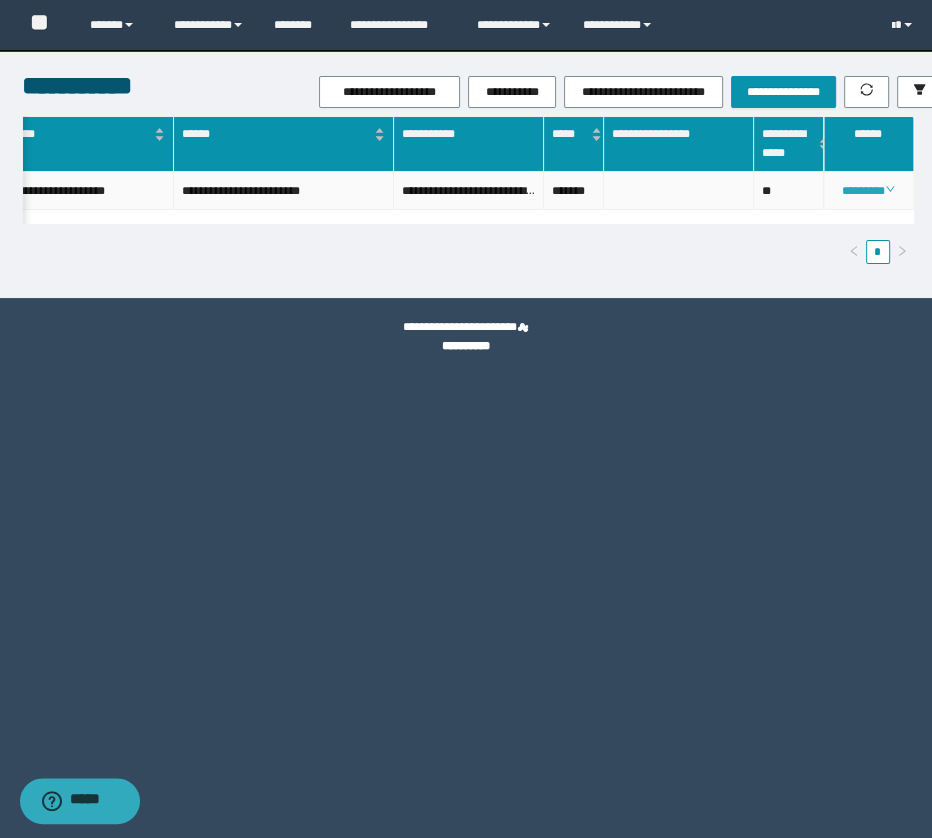 click on "********" at bounding box center (868, 191) 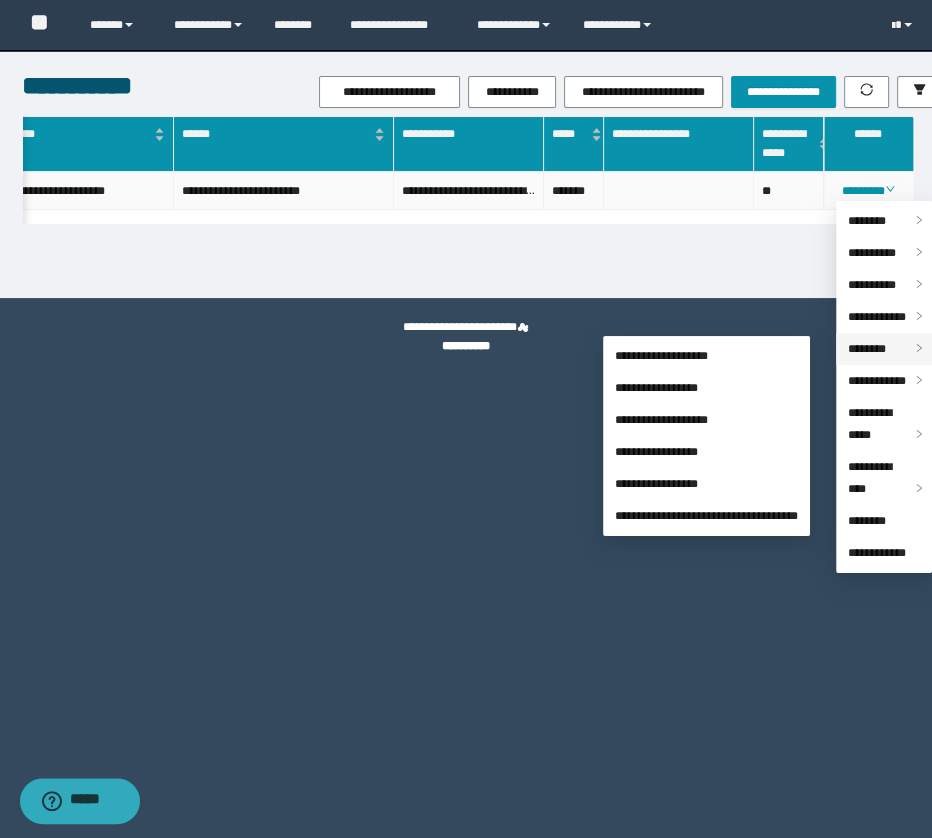 click on "********" at bounding box center (867, 349) 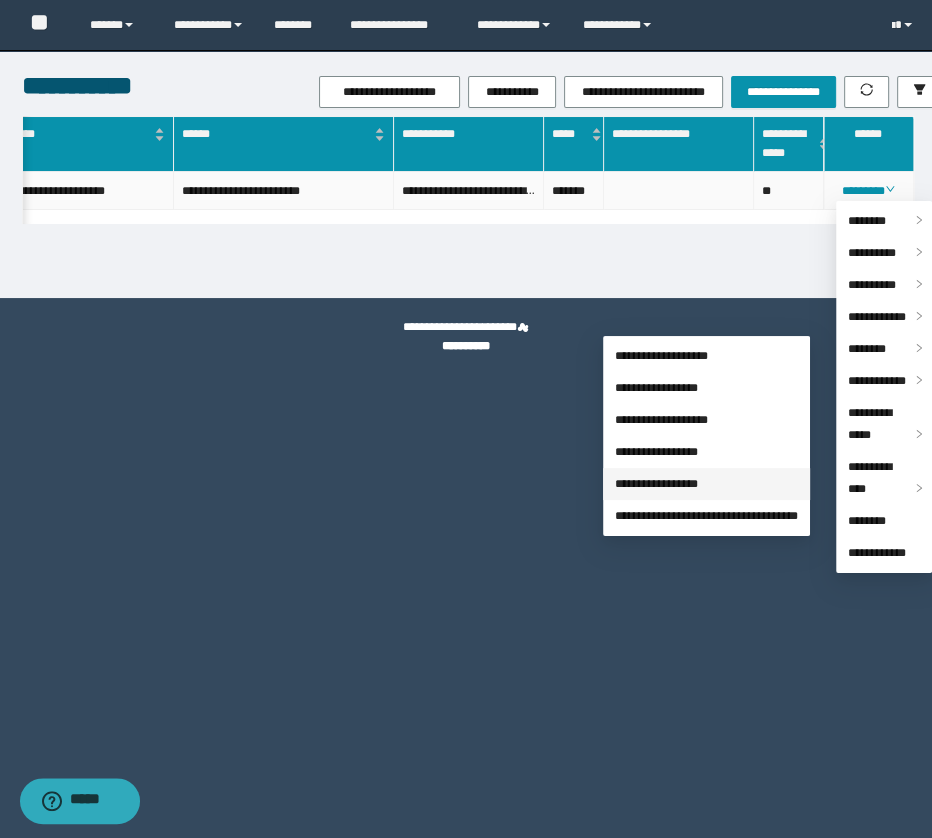 click on "**********" at bounding box center (656, 484) 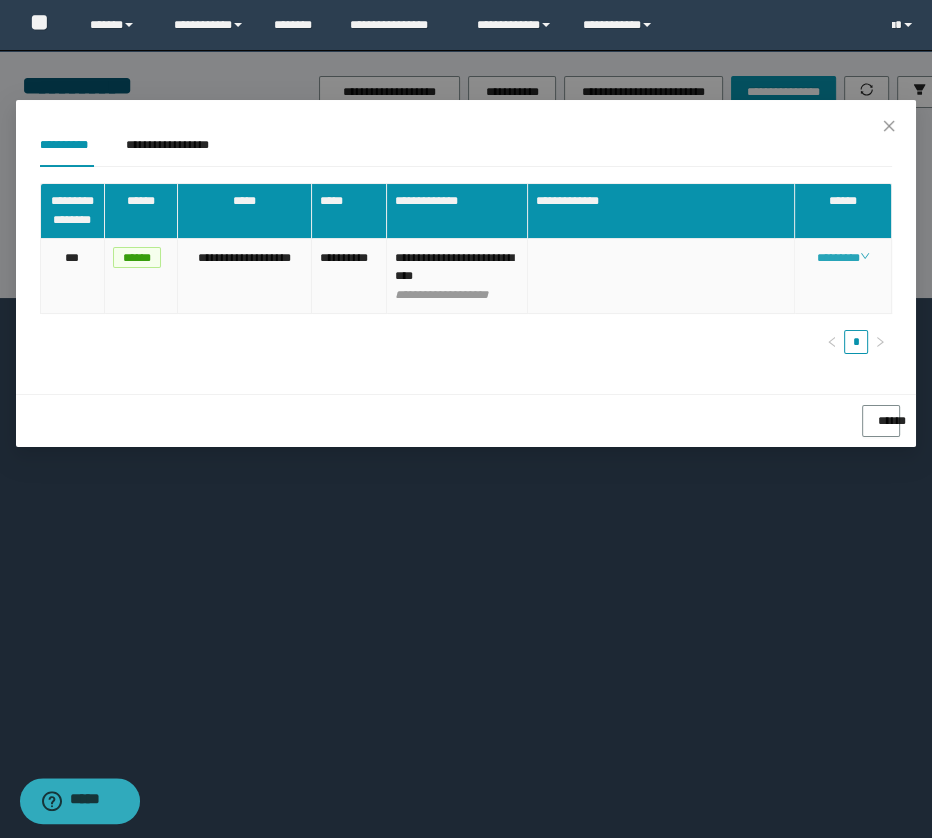 click on "********" at bounding box center [843, 258] 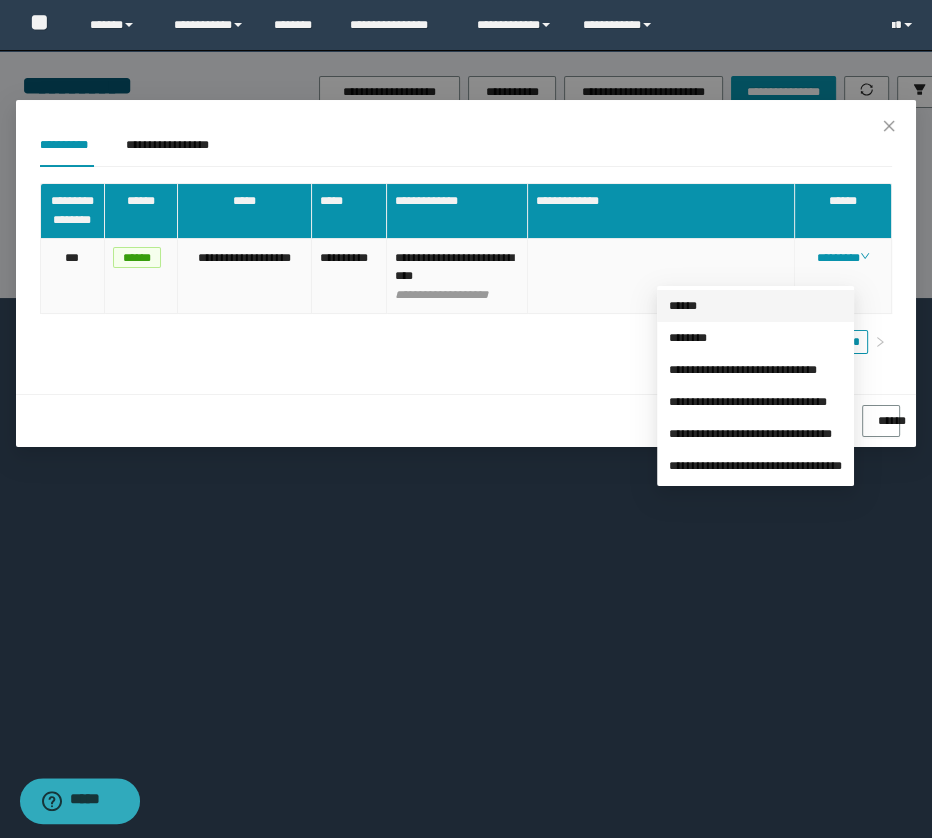 click on "******" at bounding box center (683, 306) 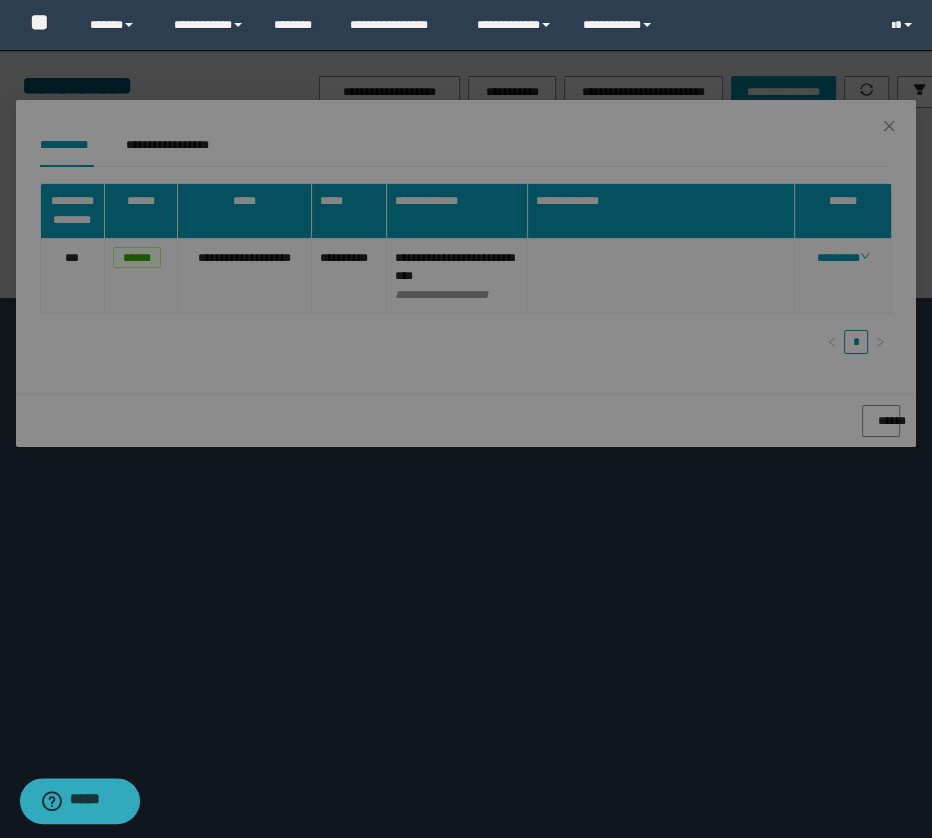 type on "**********" 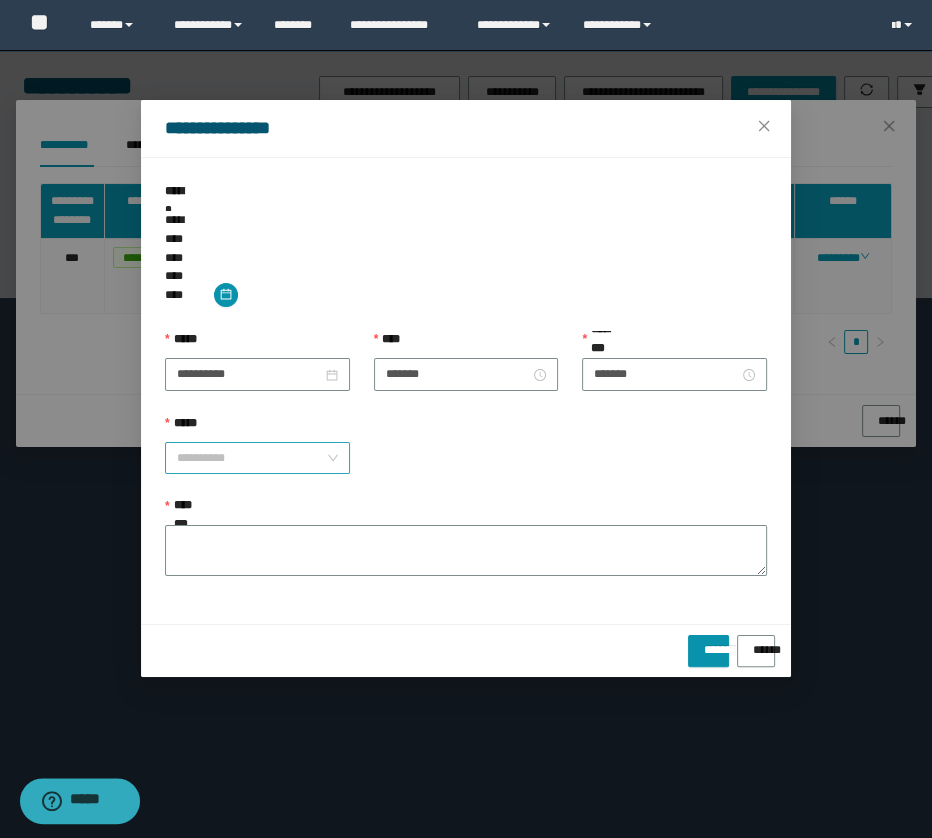 click on "**********" at bounding box center (257, 458) 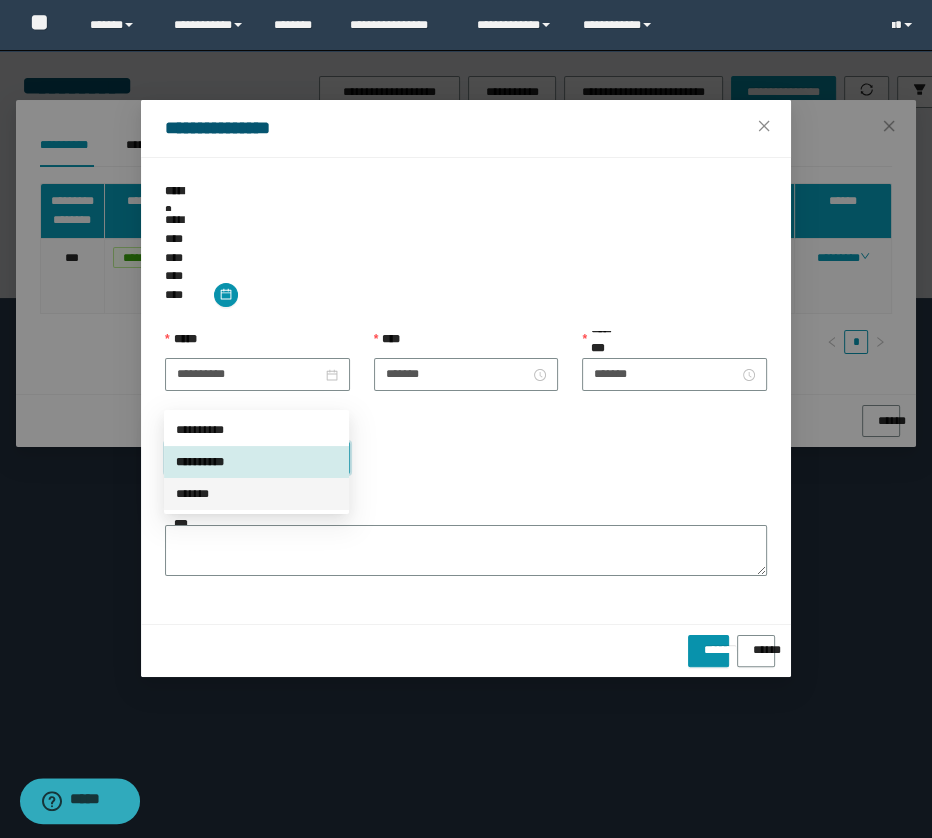 click on "*******" at bounding box center (256, 494) 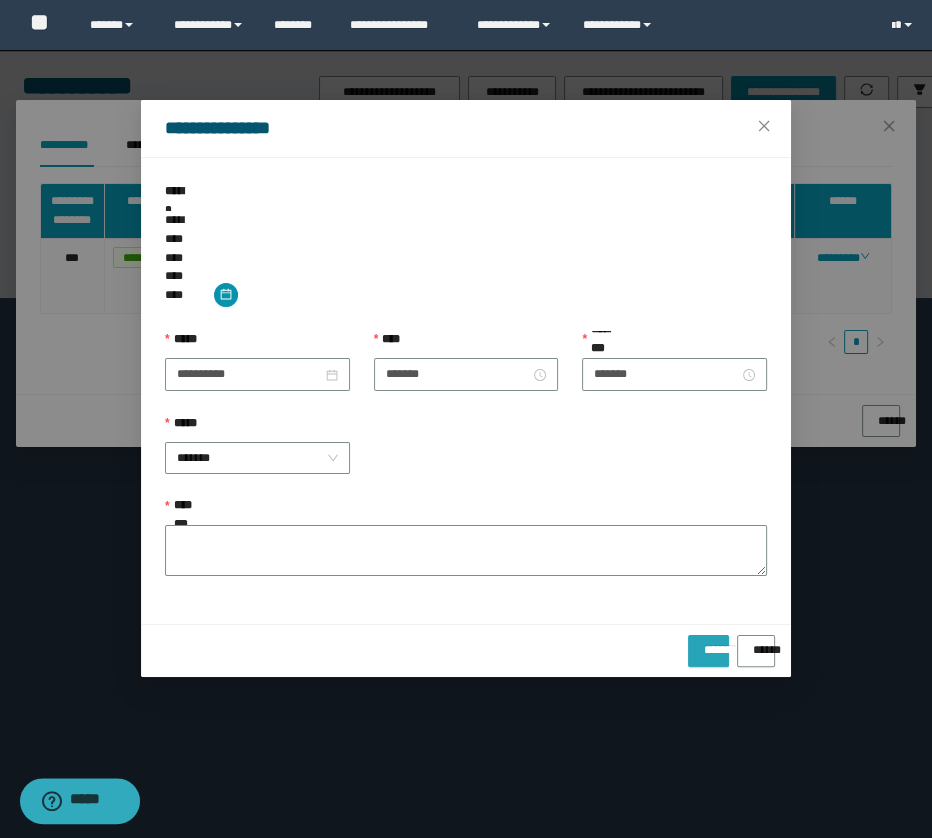 click on "*******" at bounding box center [708, 643] 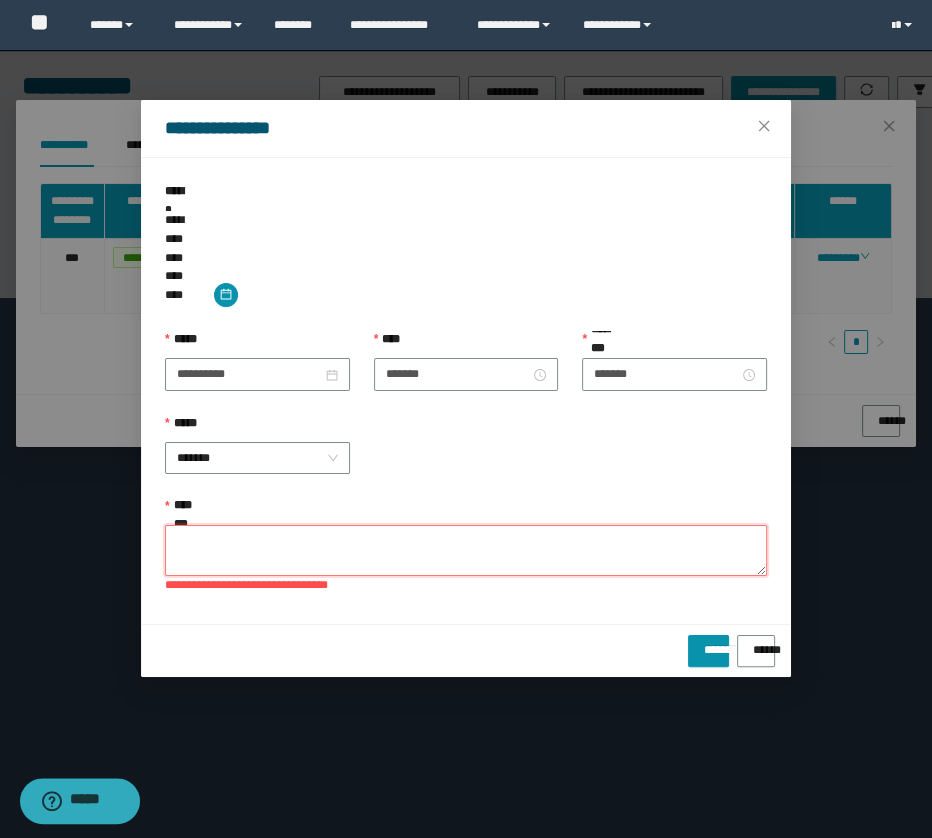 click on "**********" at bounding box center (466, 550) 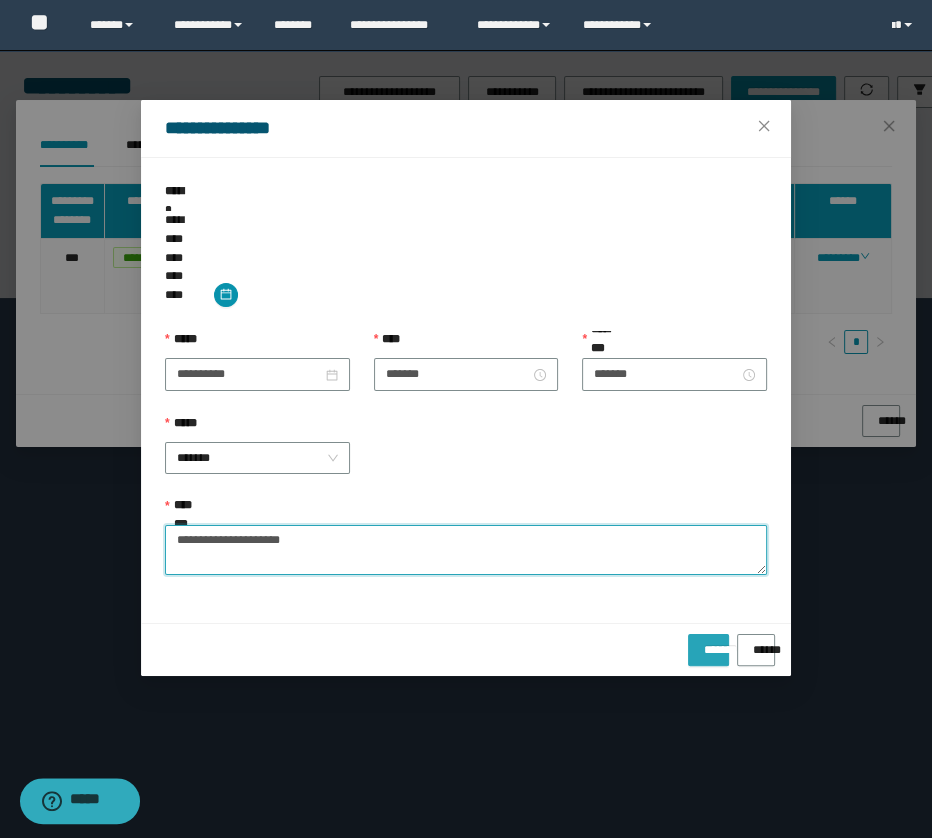 type on "**********" 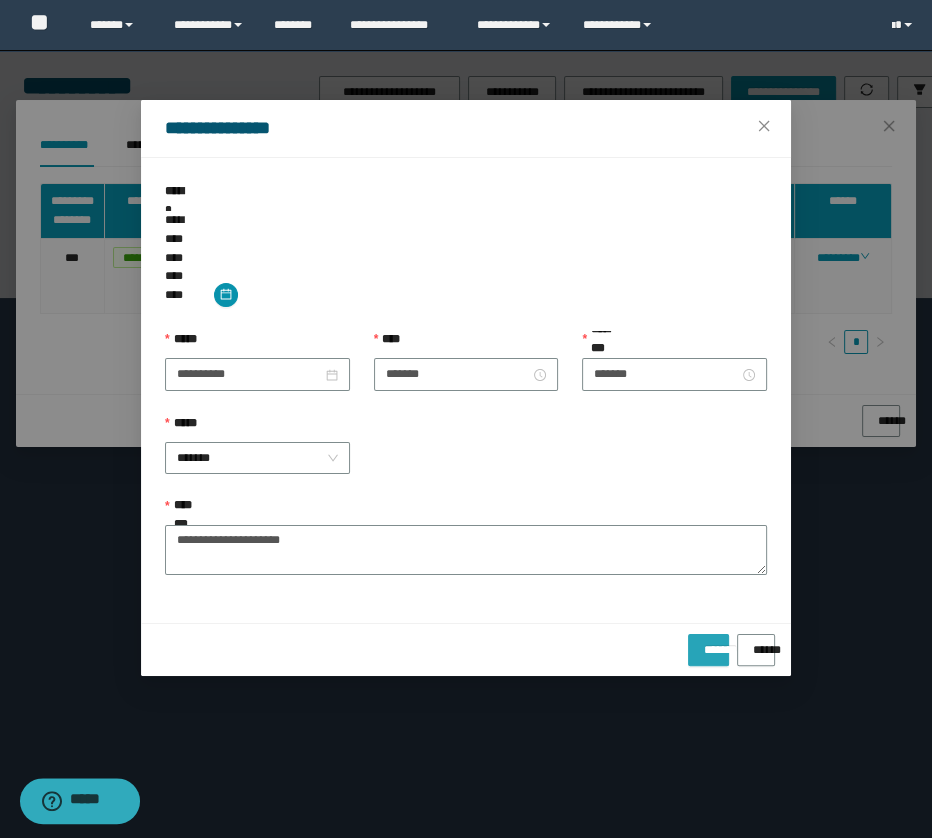 click on "*******" at bounding box center (708, 650) 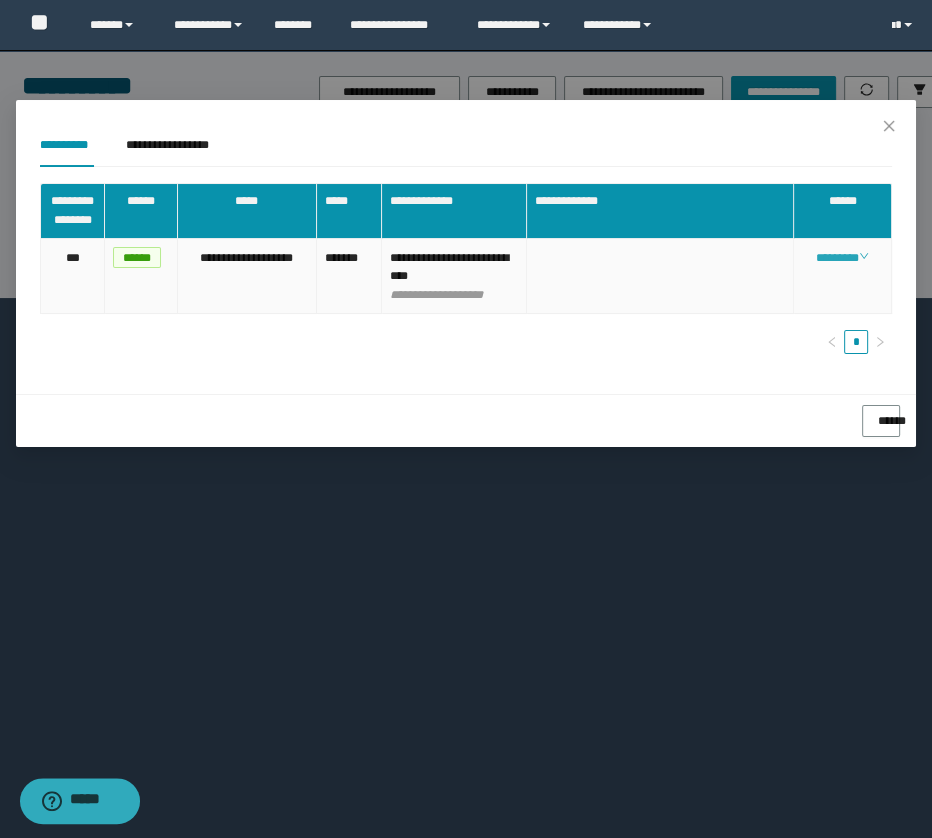 click on "********" at bounding box center (842, 258) 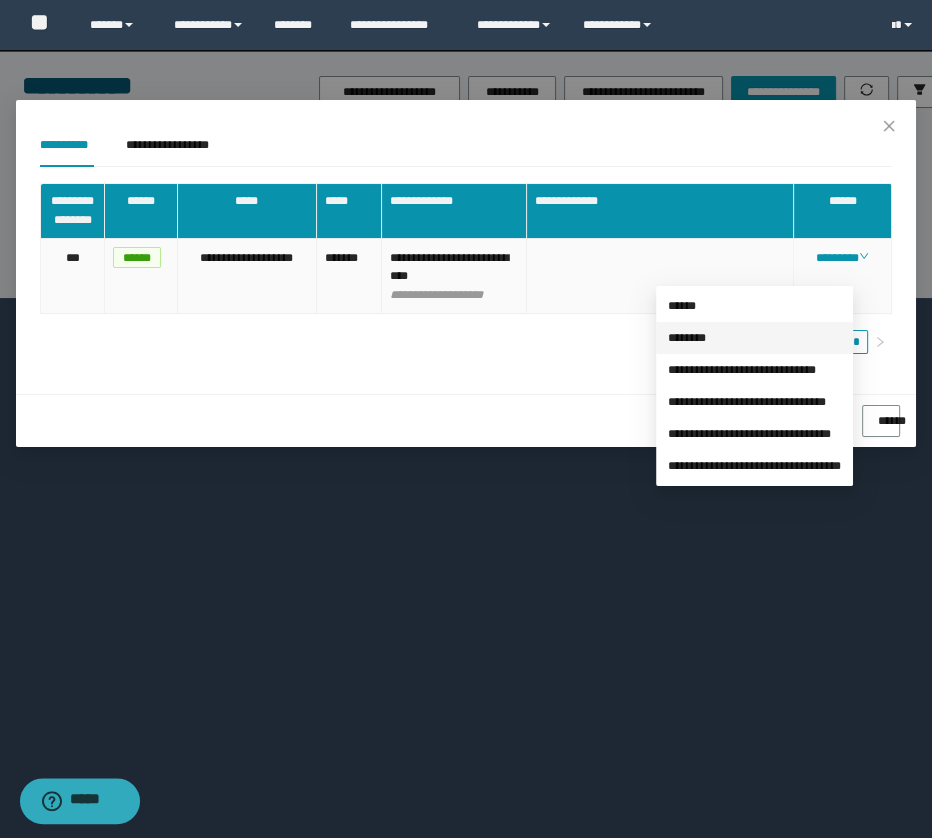 click on "********" at bounding box center (687, 338) 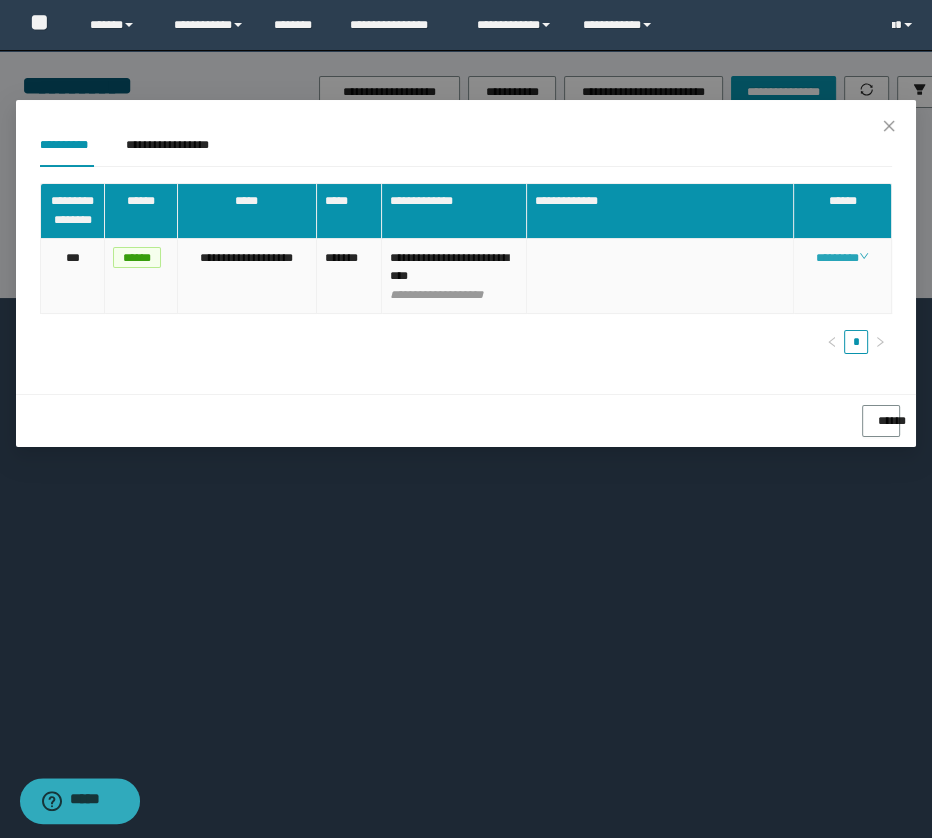 click on "********" at bounding box center [842, 258] 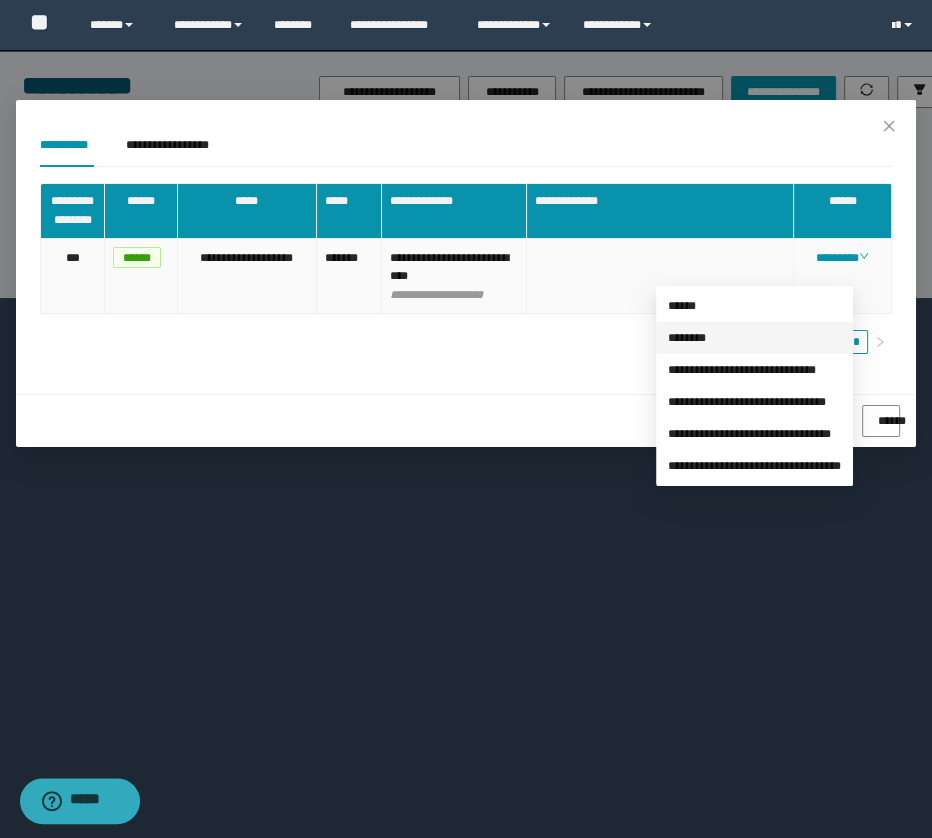 click on "********" at bounding box center (687, 338) 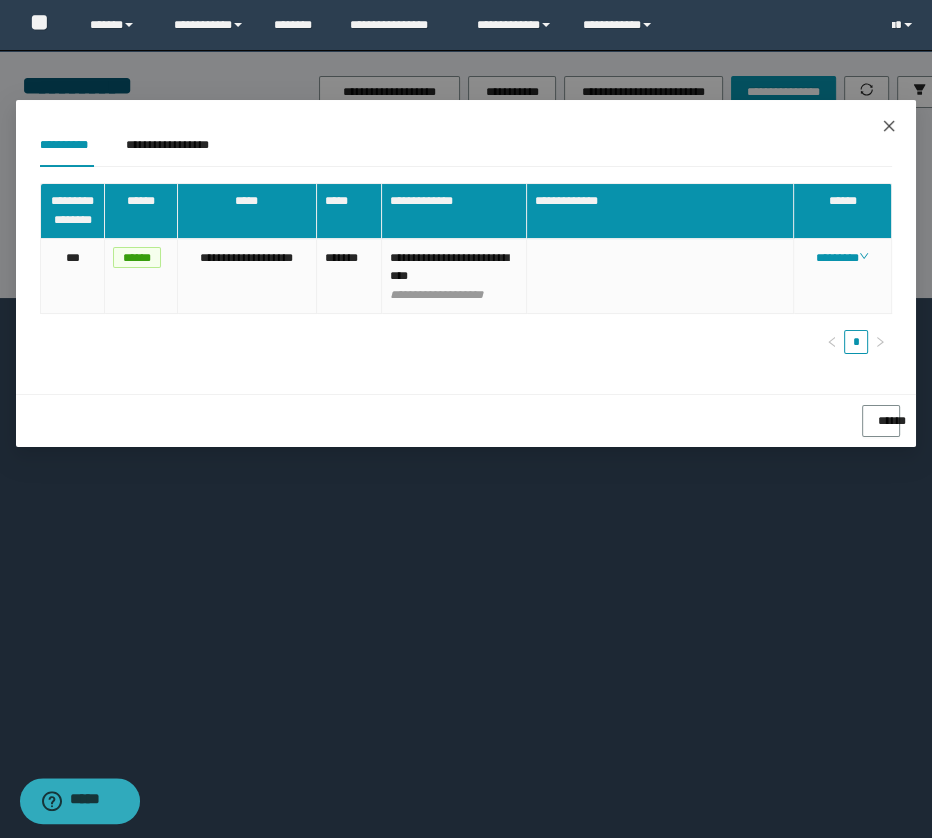 click 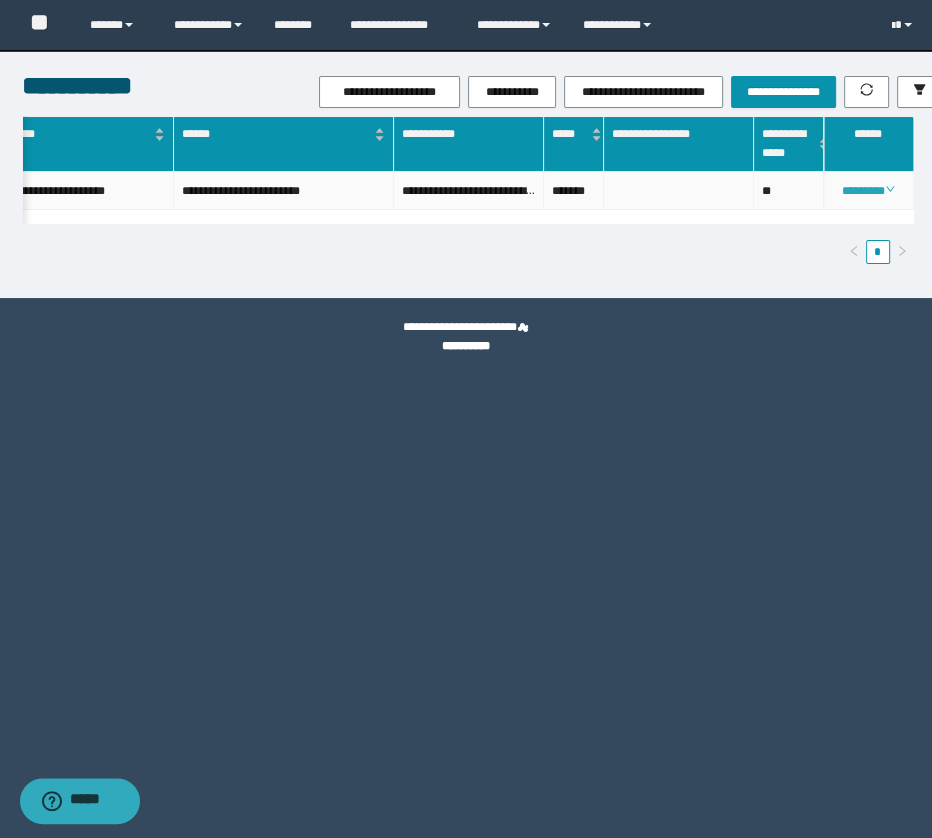 click on "********" at bounding box center [868, 191] 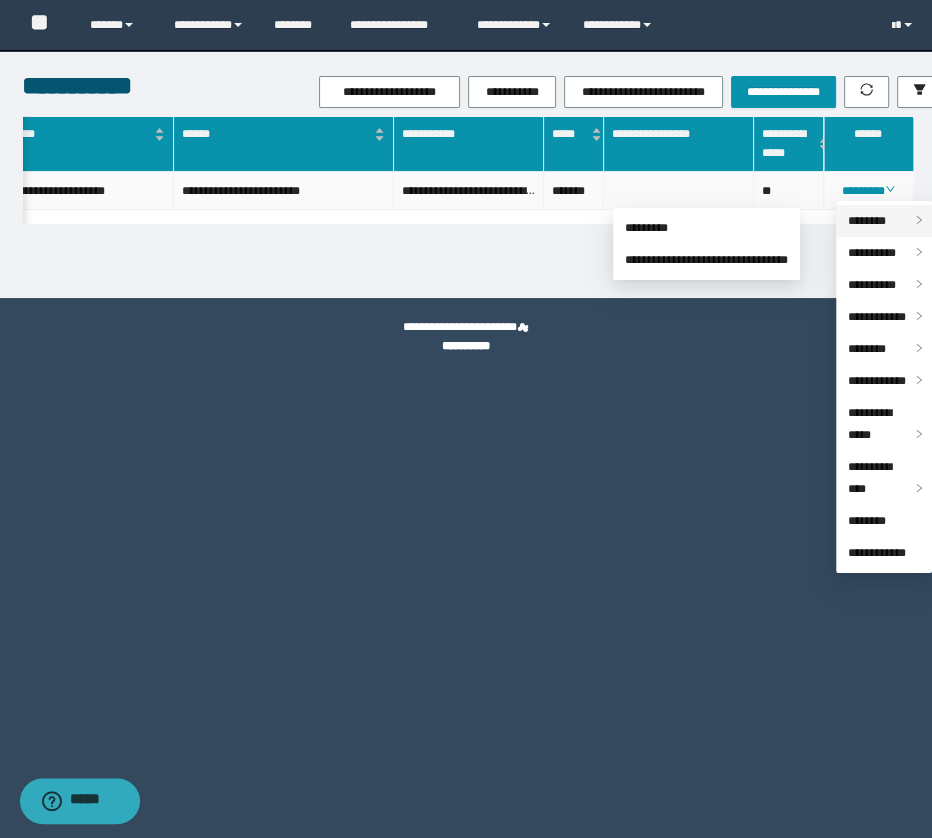 click on "********" at bounding box center [884, 221] 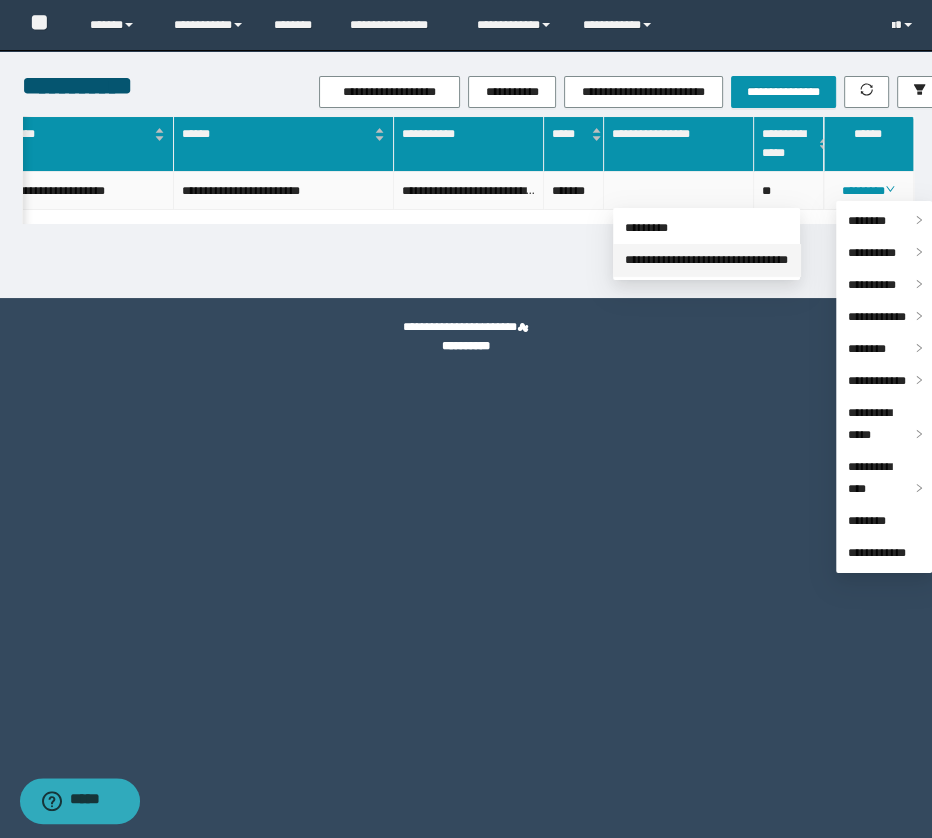 click on "**********" at bounding box center (706, 260) 